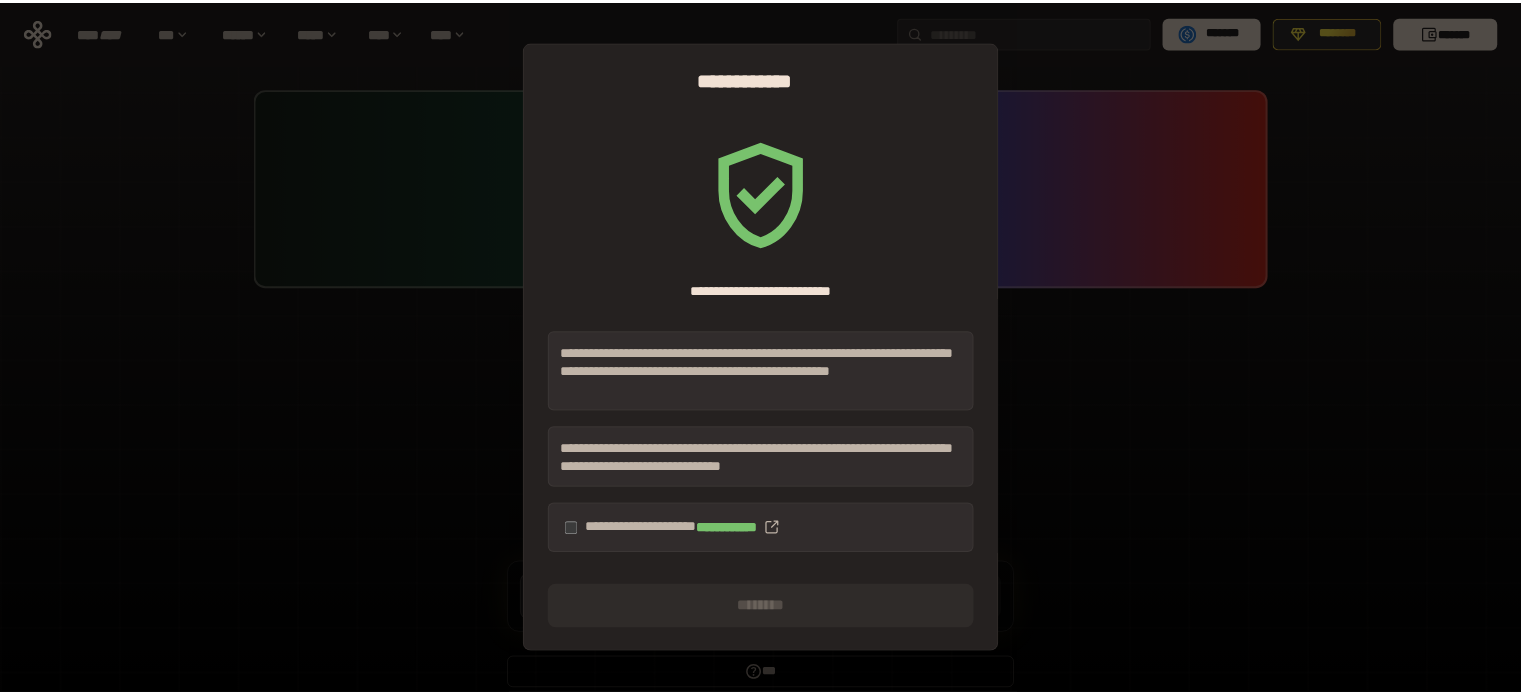 scroll, scrollTop: 0, scrollLeft: 0, axis: both 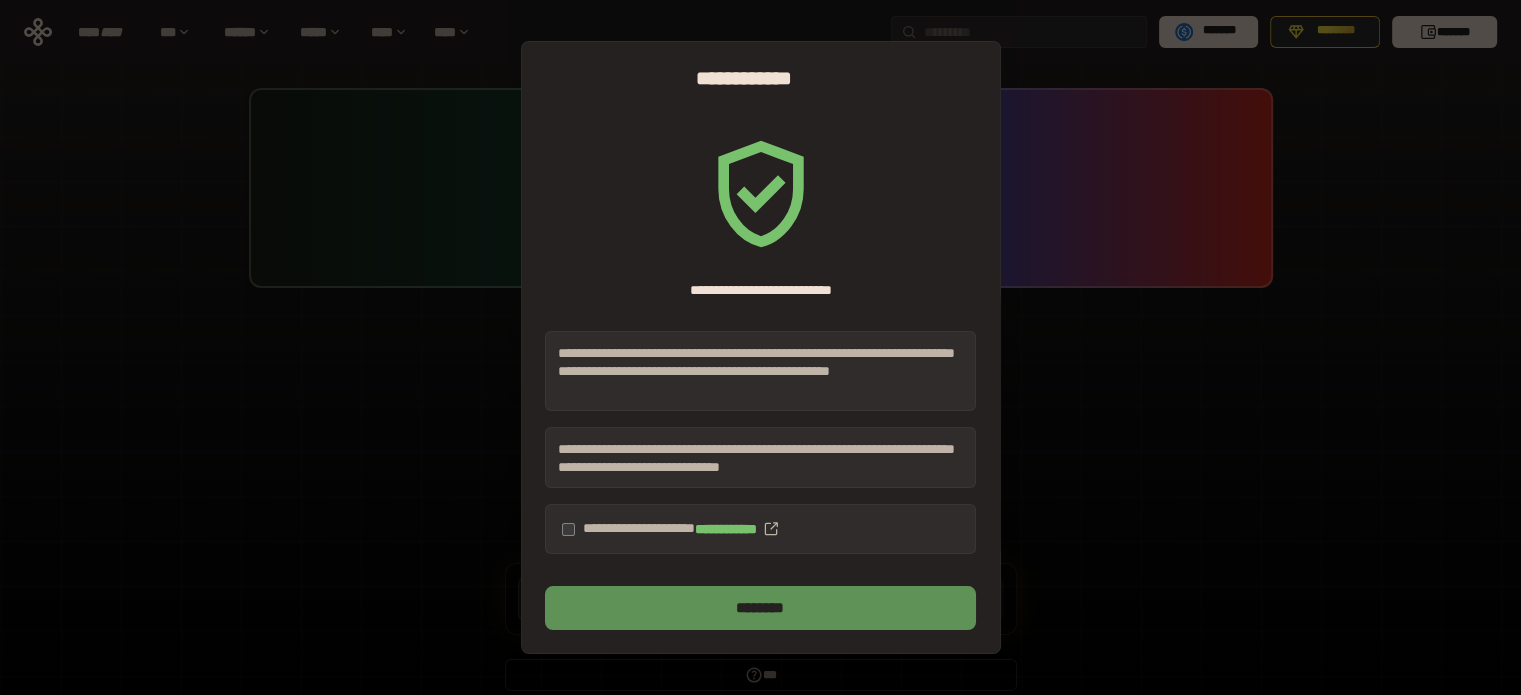 click on "********" at bounding box center (760, 608) 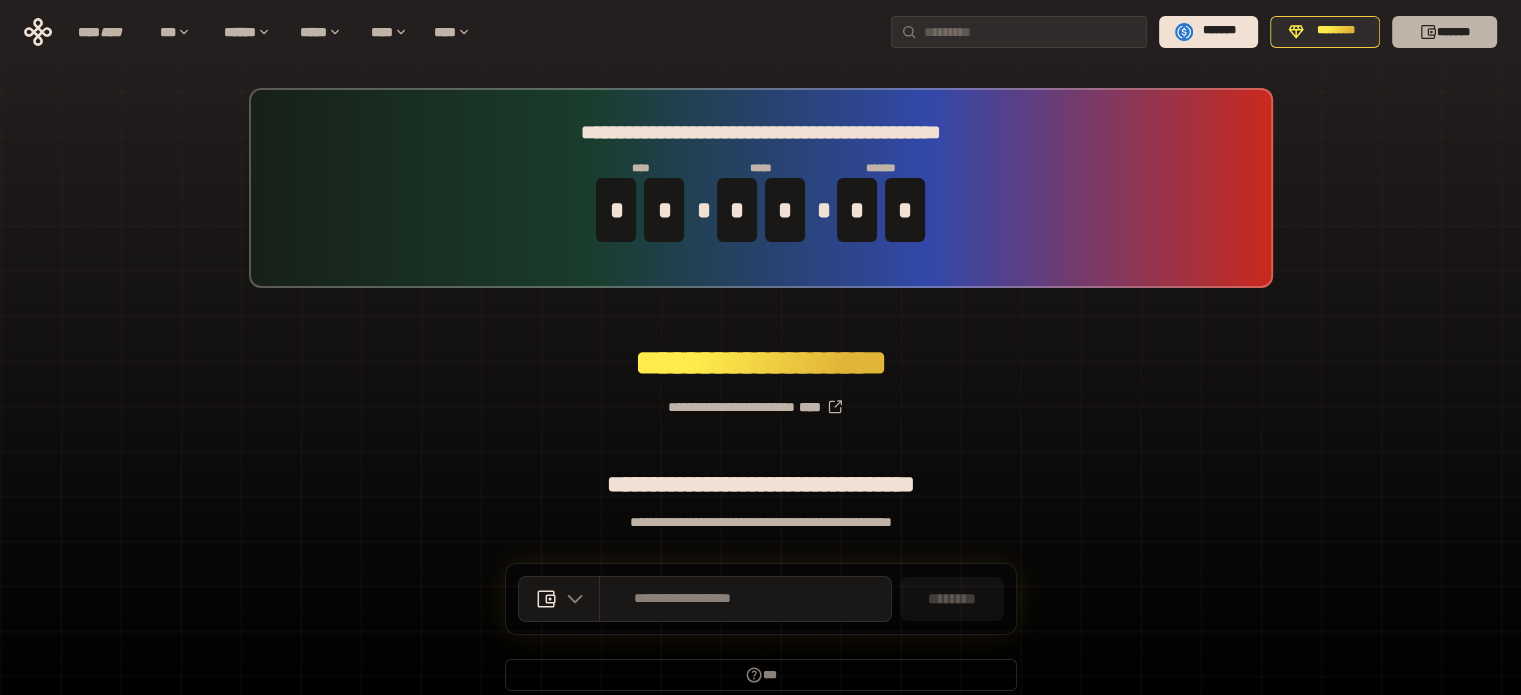 click on "*******" at bounding box center (1444, 32) 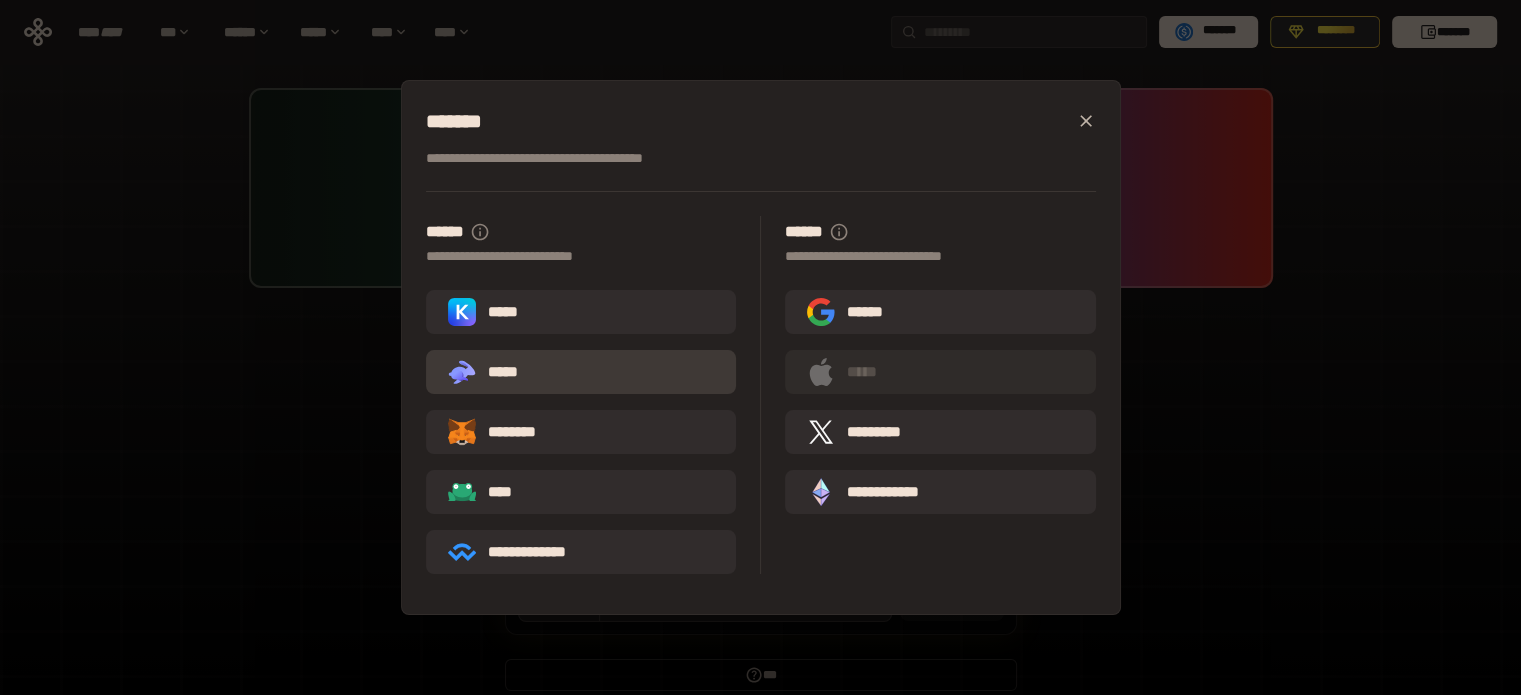 click on ".st0{fill:url(#SVGID_1_);}
.st1{fill-rule:evenodd;clip-rule:evenodd;fill:url(#SVGID_00000161597173617360504640000012432366591255278478_);}
.st2{fill-rule:evenodd;clip-rule:evenodd;fill:url(#SVGID_00000021803777515098205300000017382971856690286485_);}
.st3{fill:url(#SVGID_00000031192219548086493050000012287181694732331425_);}
*****" at bounding box center (581, 372) 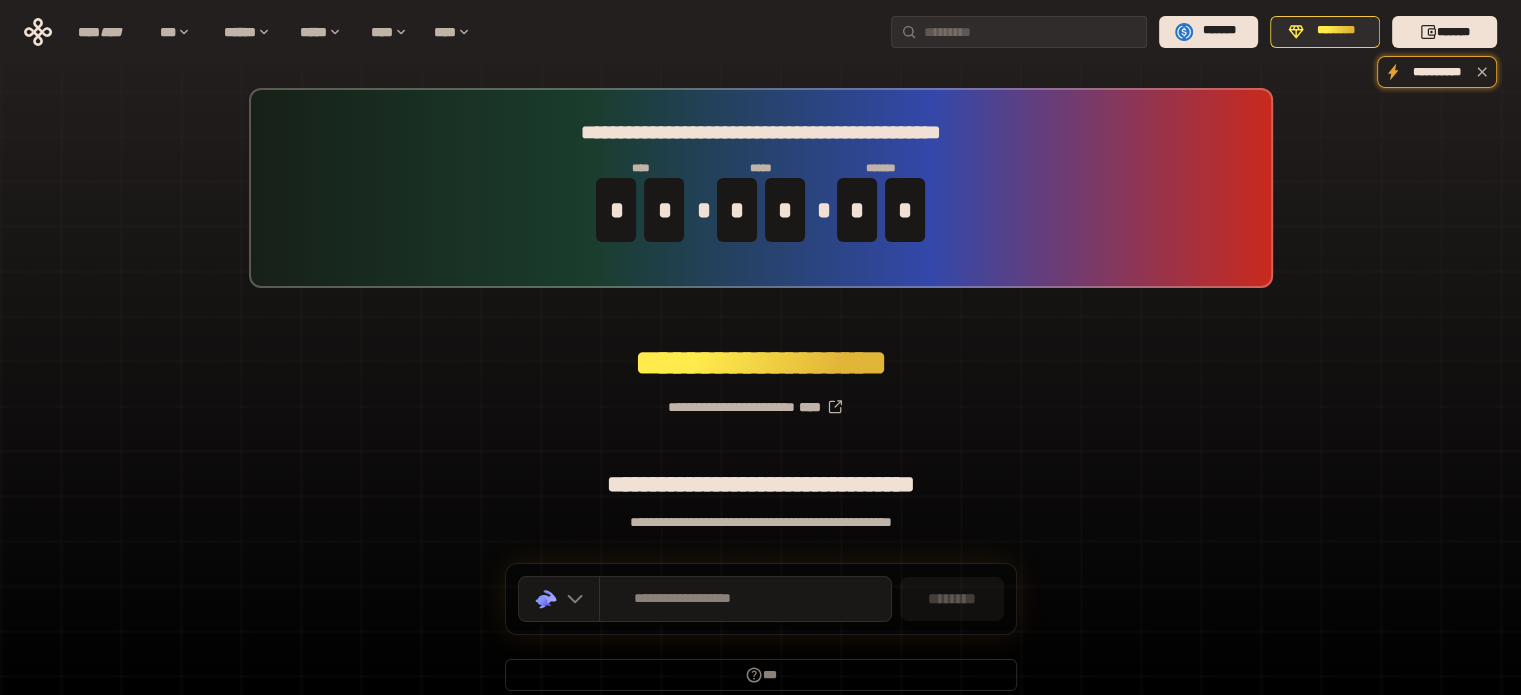 scroll, scrollTop: 87, scrollLeft: 0, axis: vertical 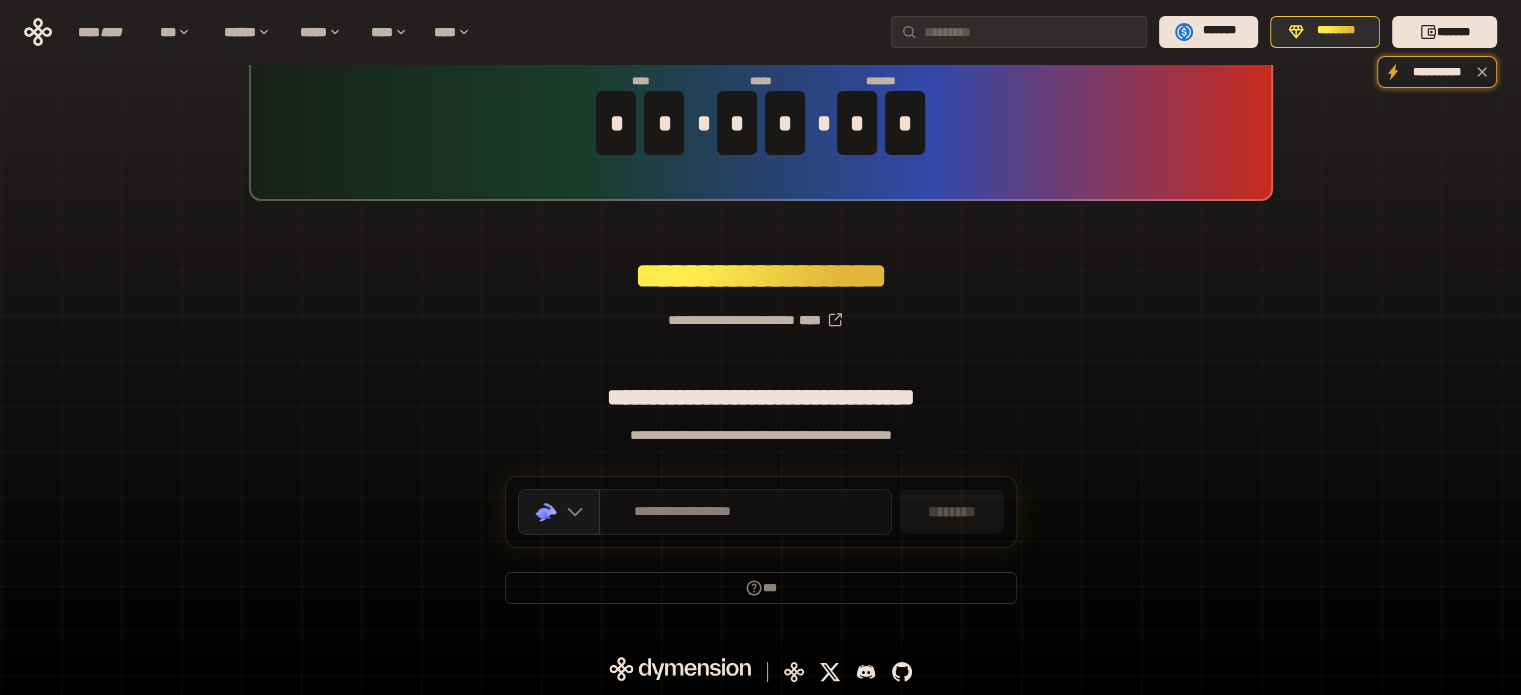 click on "**********" at bounding box center [683, 512] 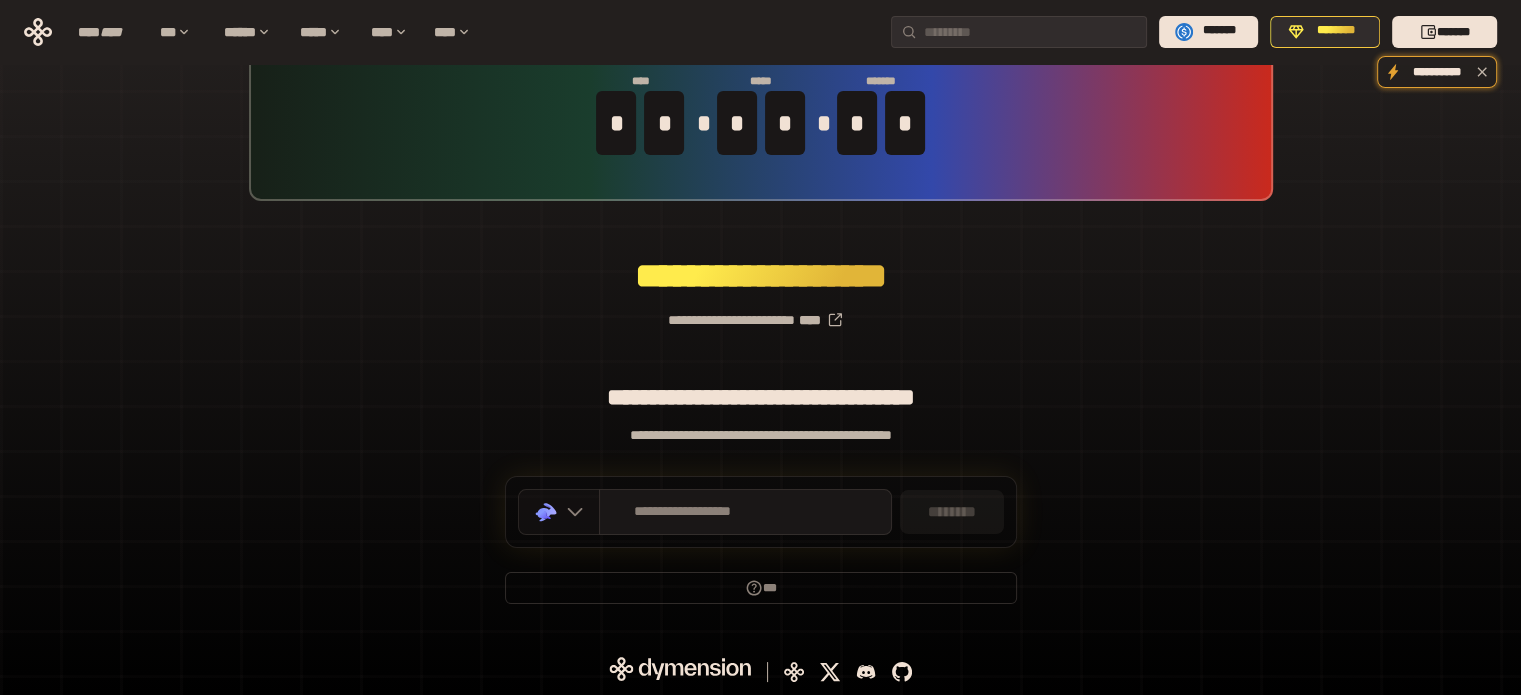 click on ".st0{fill:url(#SVGID_1_);}
.st1{fill-rule:evenodd;clip-rule:evenodd;fill:url(#SVGID_00000161597173617360504640000012432366591255278478_);}
.st2{fill-rule:evenodd;clip-rule:evenodd;fill:url(#SVGID_00000021803777515098205300000017382971856690286485_);}
.st3{fill:url(#SVGID_00000031192219548086493050000012287181694732331425_);}" at bounding box center (559, 512) 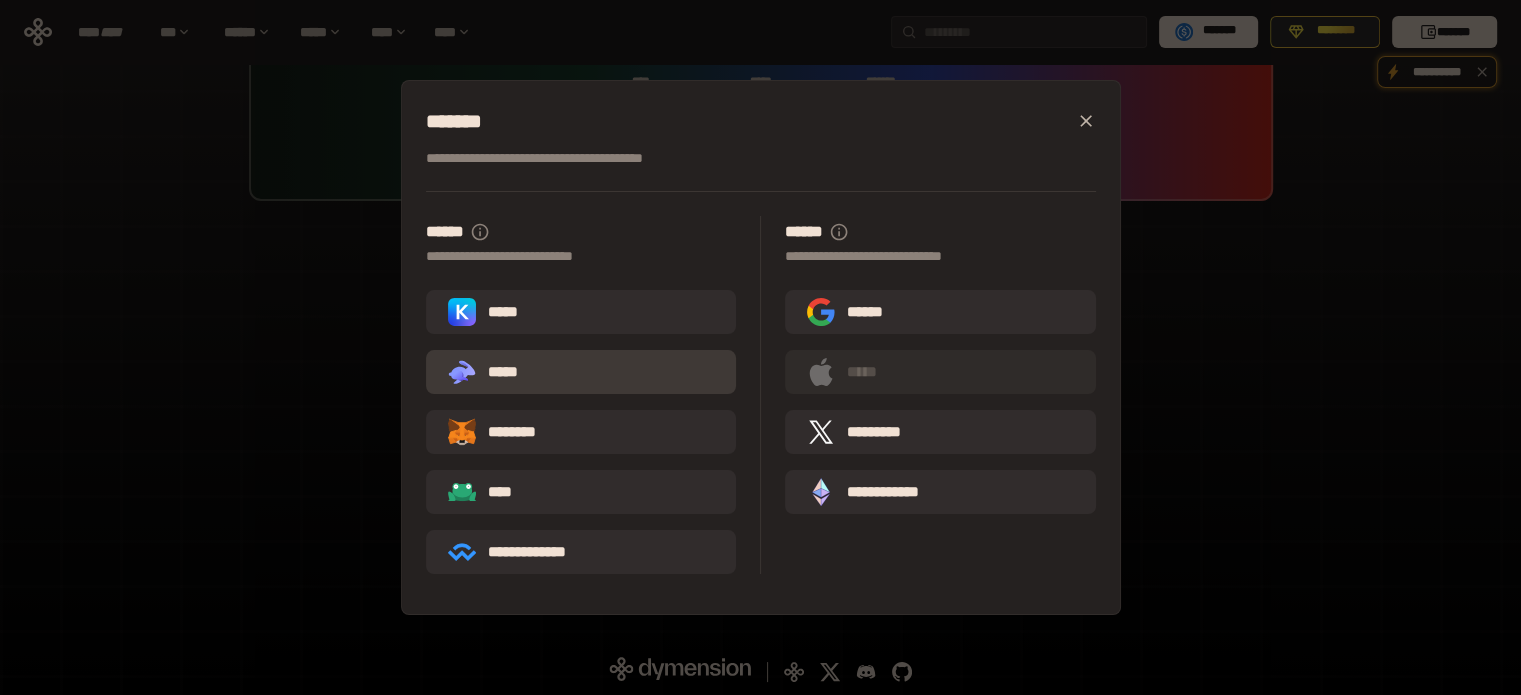 click on ".st0{fill:url(#SVGID_1_);}
.st1{fill-rule:evenodd;clip-rule:evenodd;fill:url(#SVGID_00000161597173617360504640000012432366591255278478_);}
.st2{fill-rule:evenodd;clip-rule:evenodd;fill:url(#SVGID_00000021803777515098205300000017382971856690286485_);}
.st3{fill:url(#SVGID_00000031192219548086493050000012287181694732331425_);}
*****" at bounding box center [581, 372] 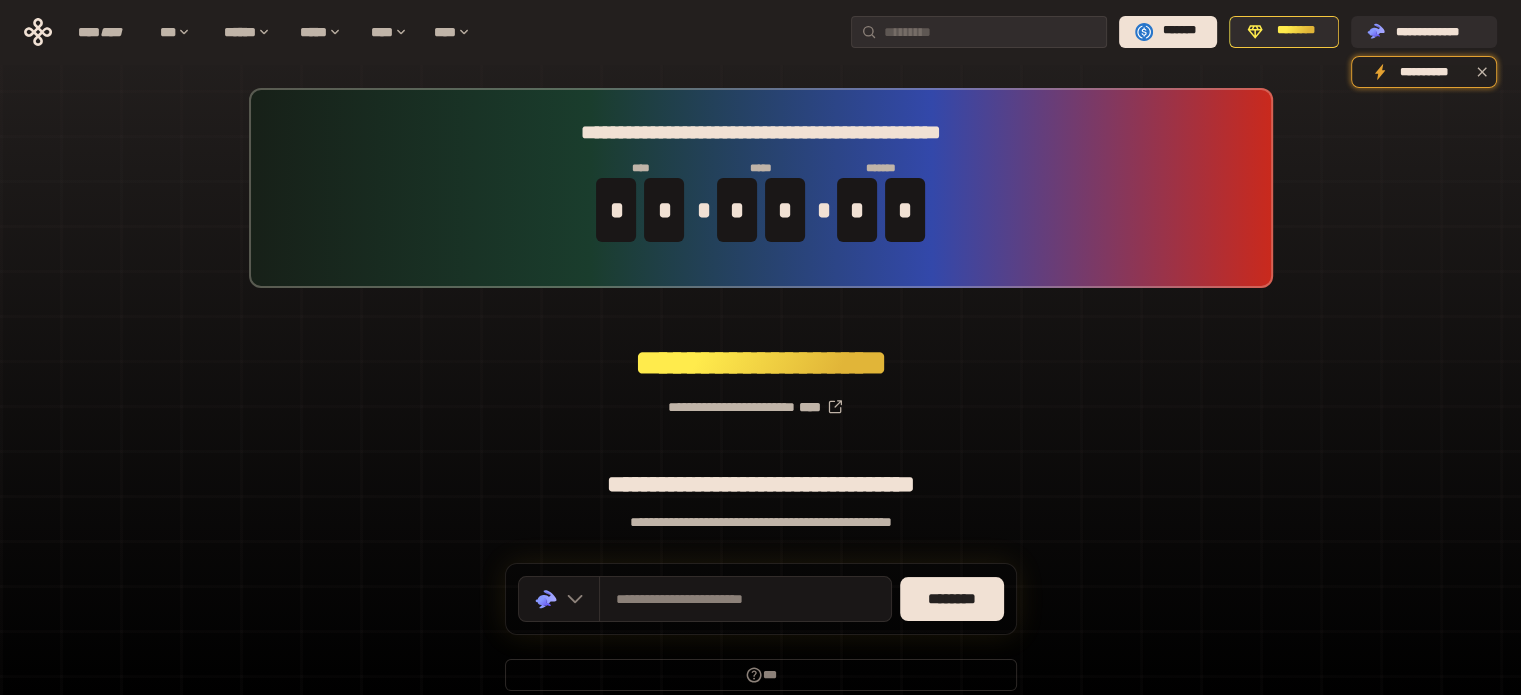 scroll, scrollTop: 87, scrollLeft: 0, axis: vertical 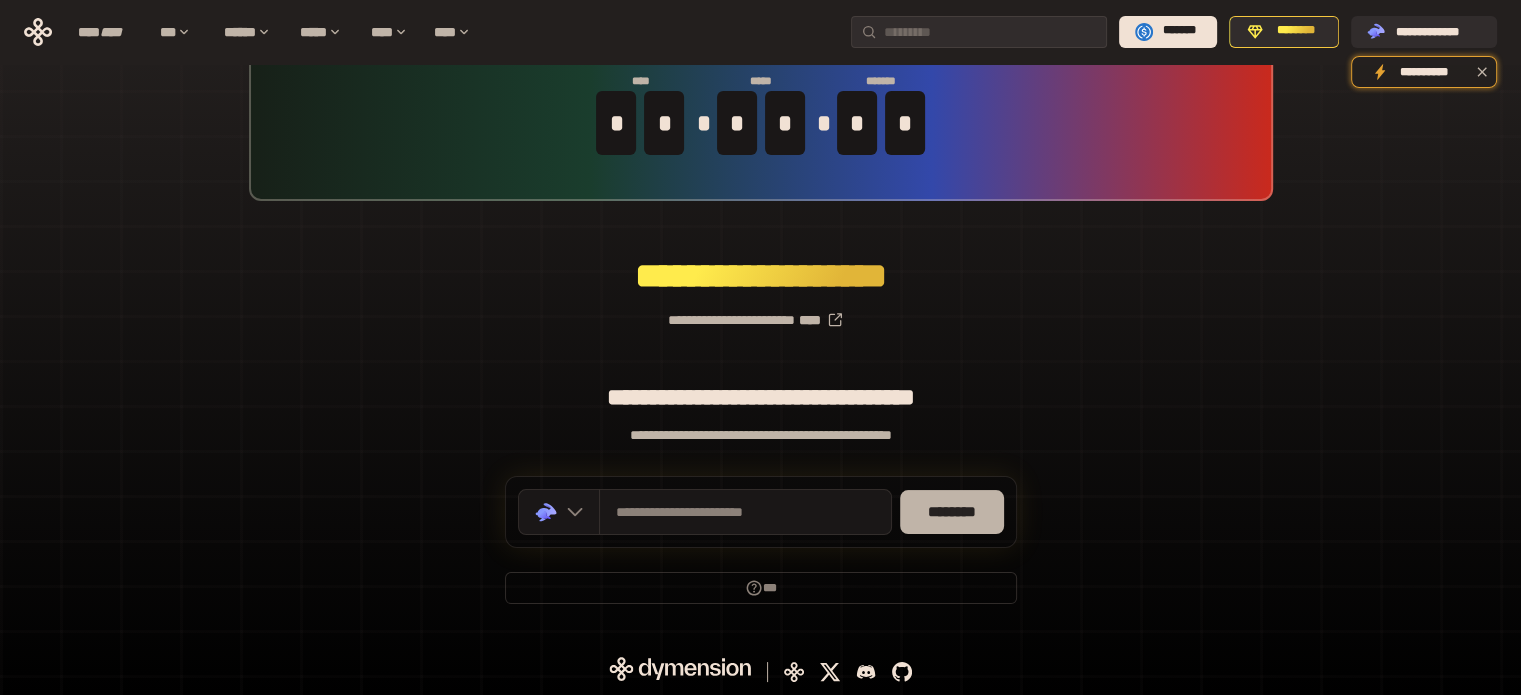 click on "********" at bounding box center [952, 512] 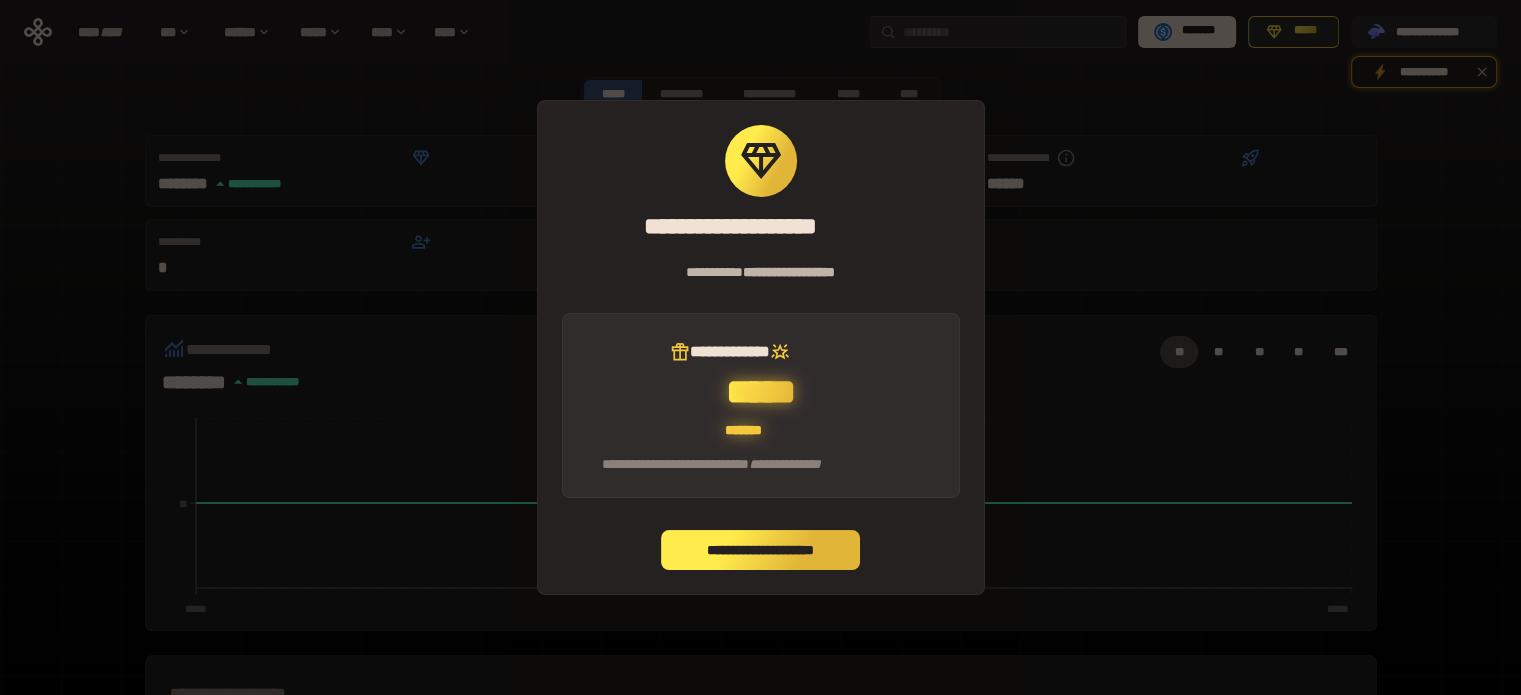 click on "**********" at bounding box center (761, 550) 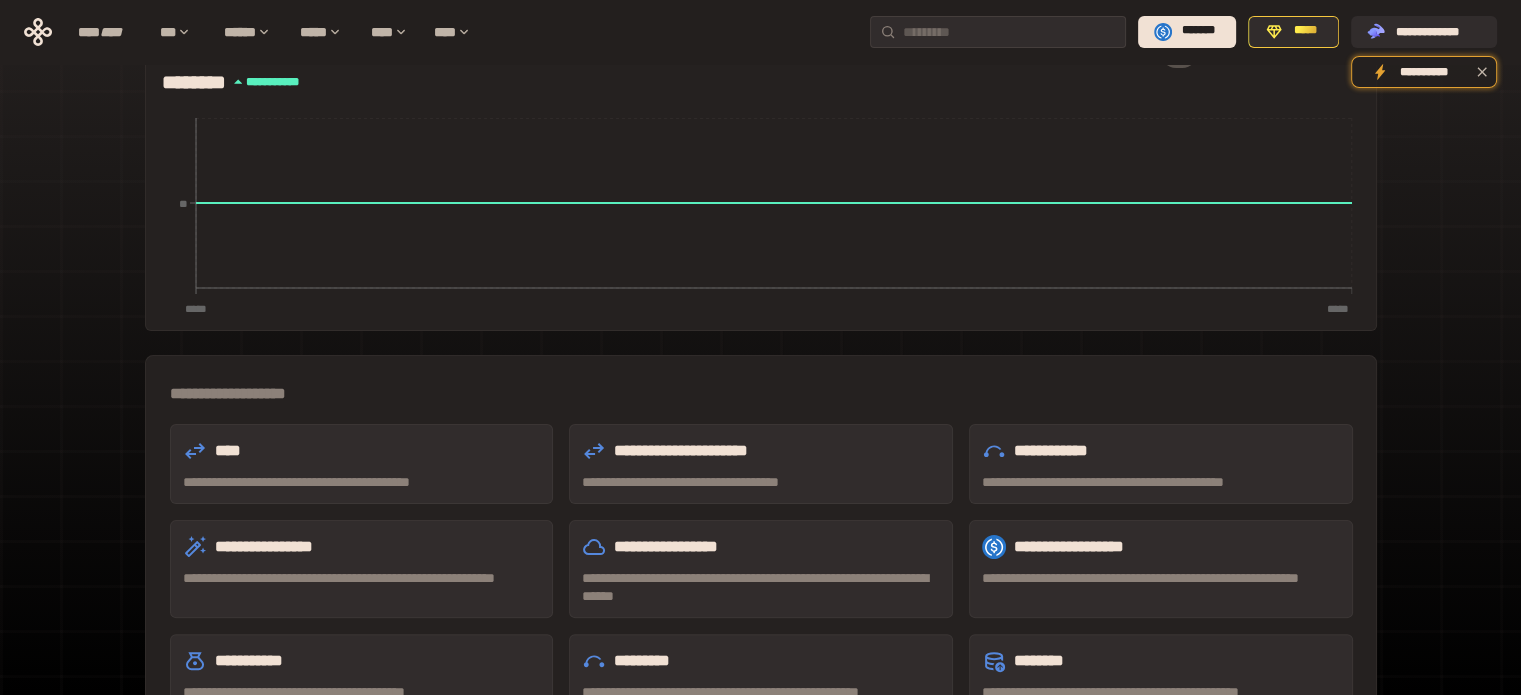 scroll, scrollTop: 568, scrollLeft: 0, axis: vertical 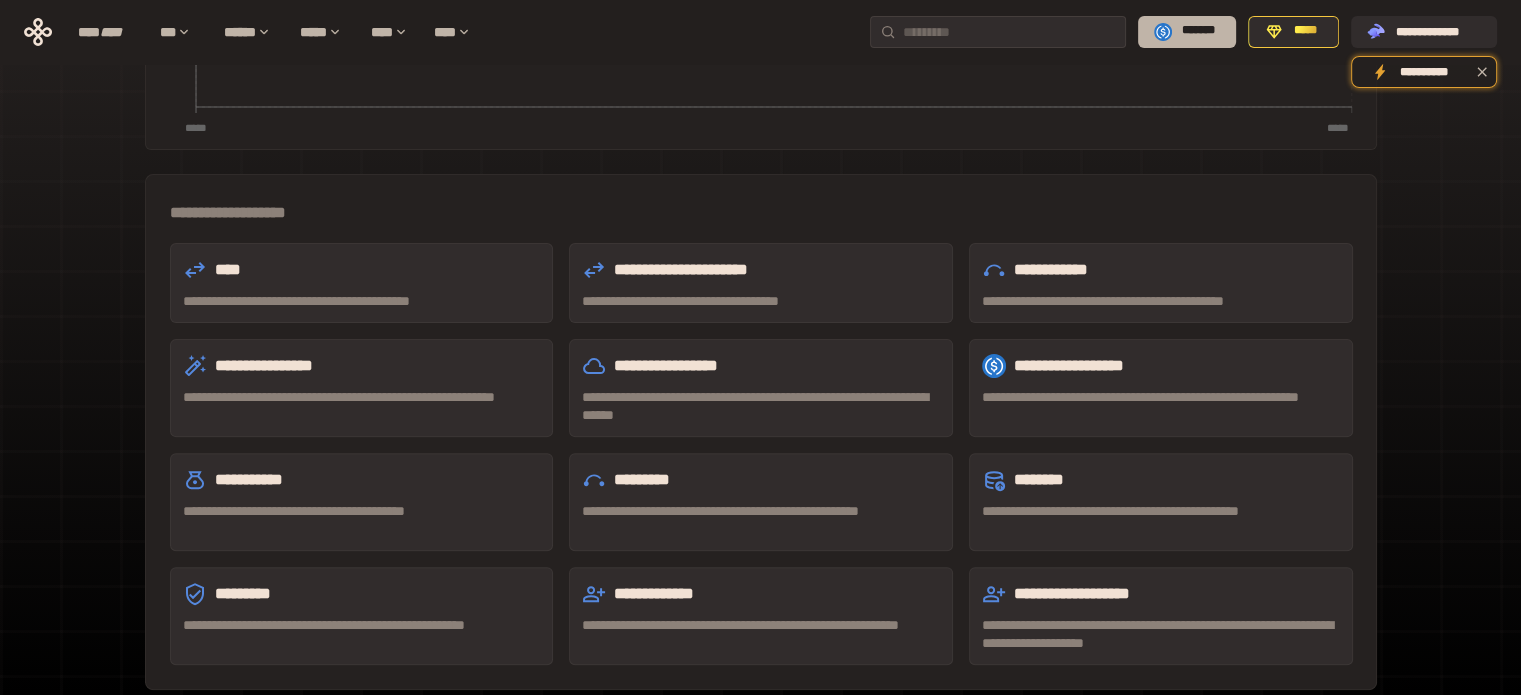 click 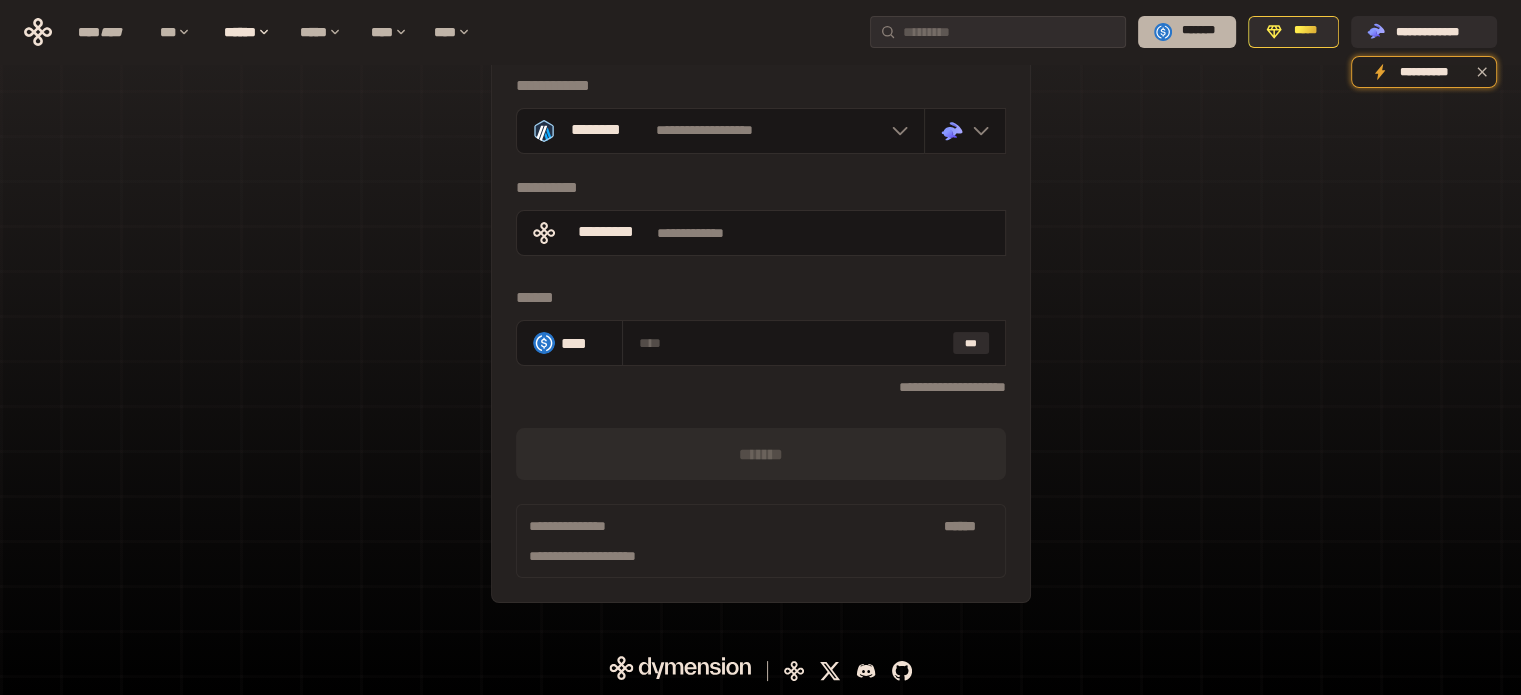 scroll, scrollTop: 92, scrollLeft: 0, axis: vertical 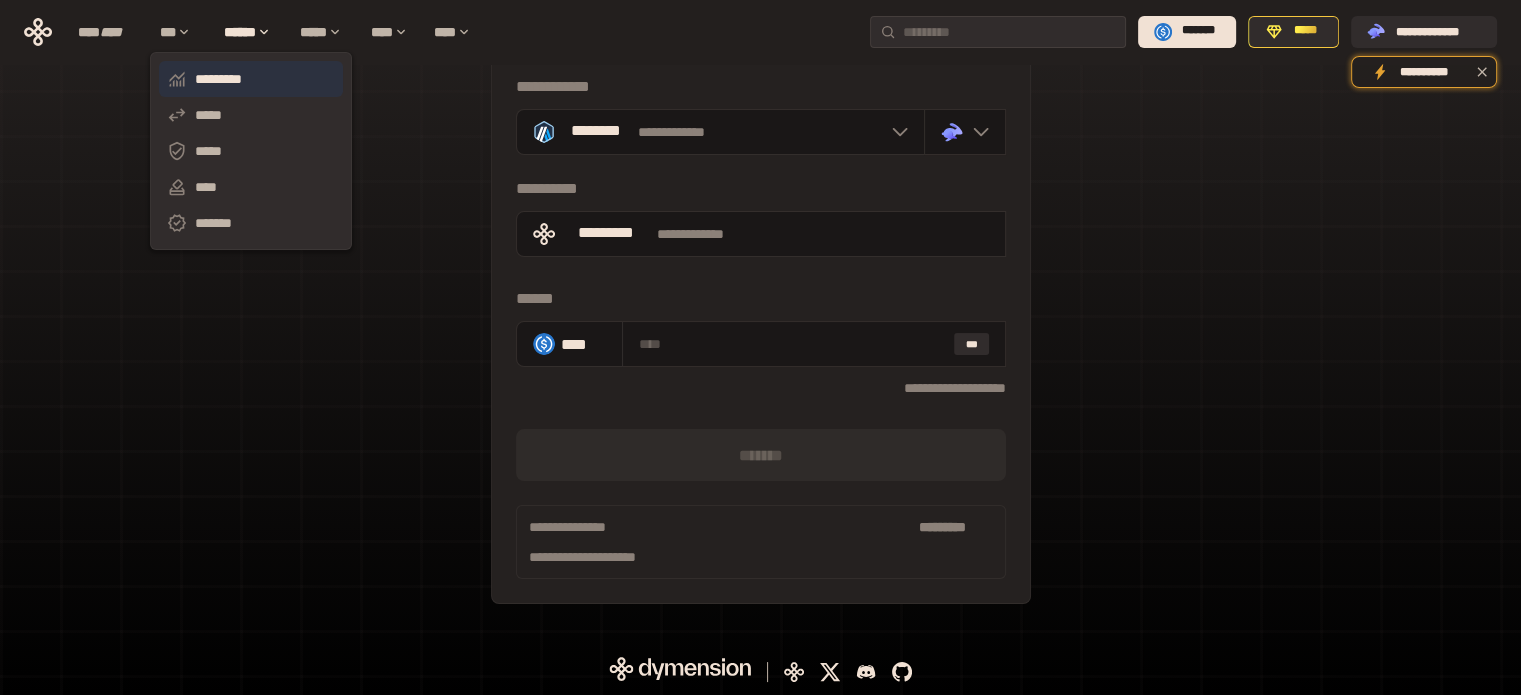 click on "*********" at bounding box center [251, 79] 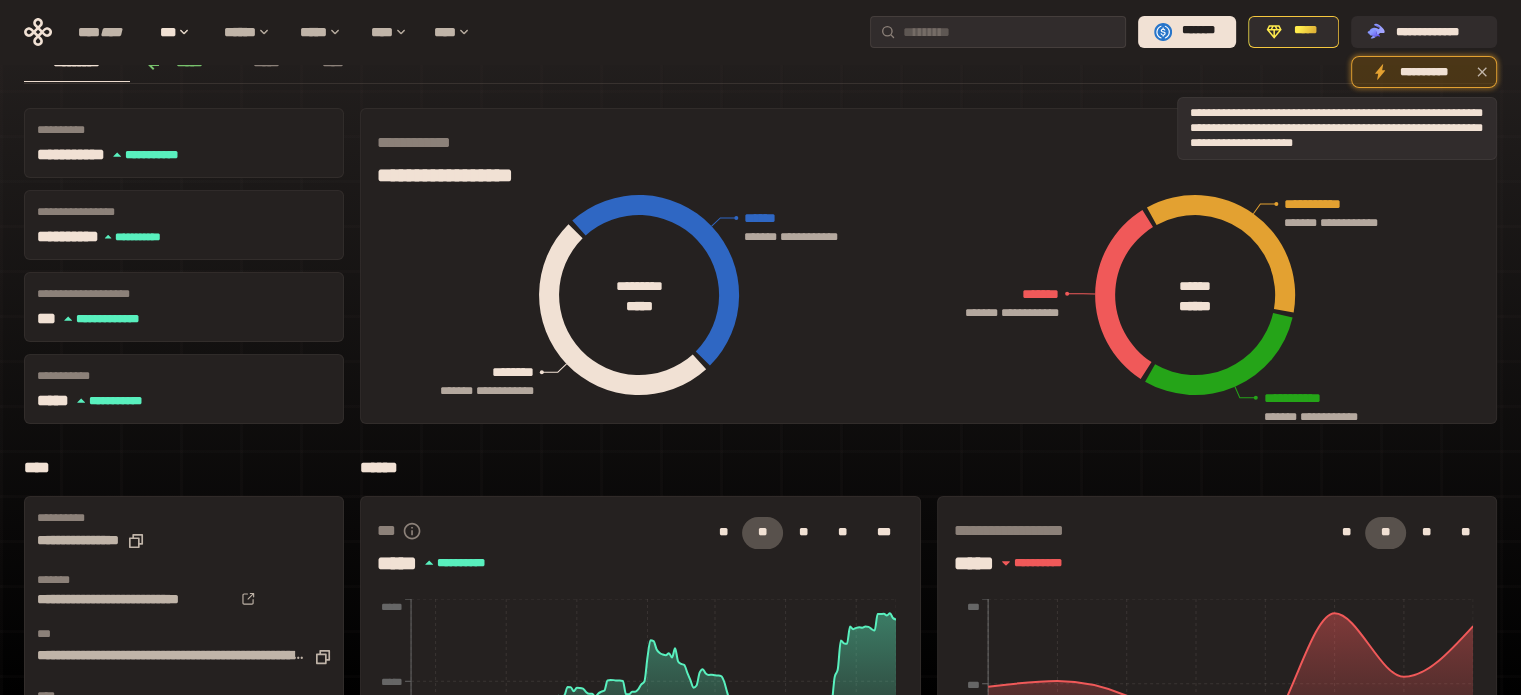 click 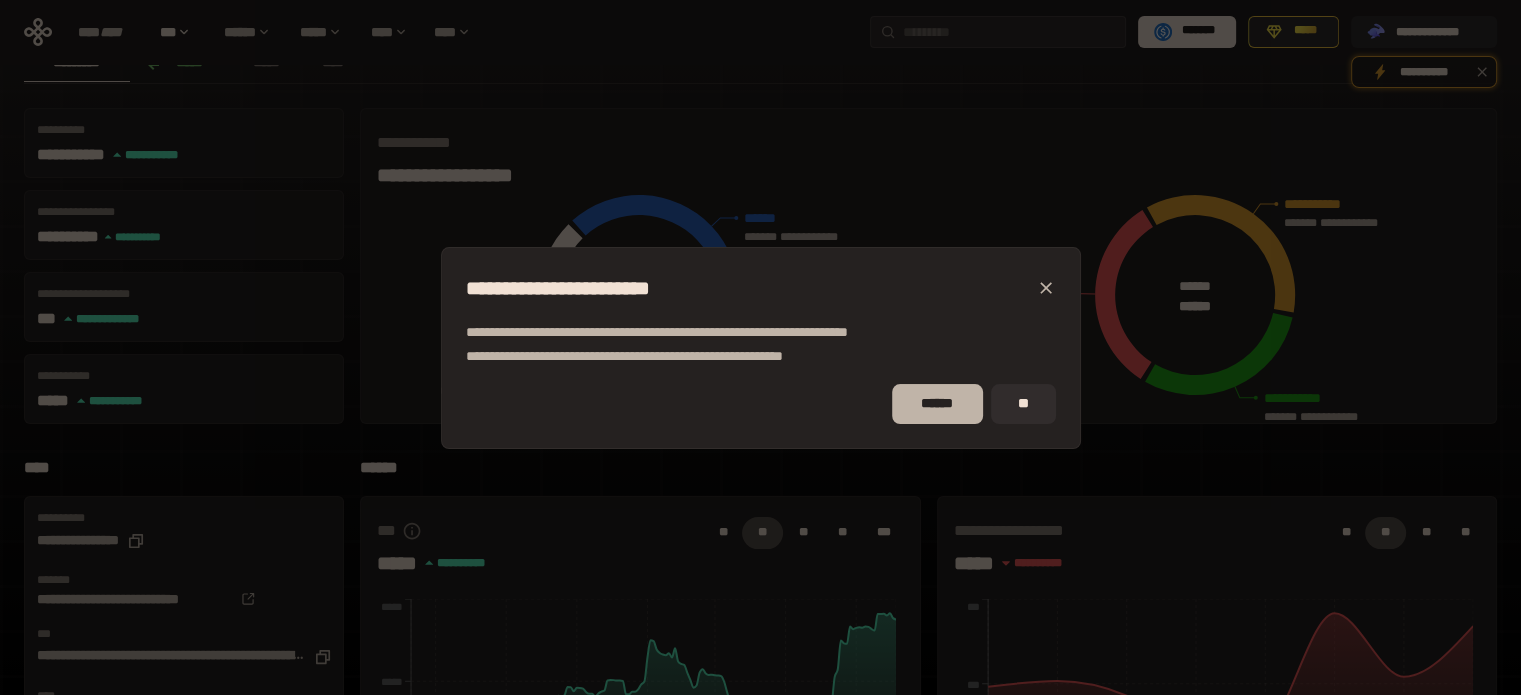 click on "******" at bounding box center [937, 404] 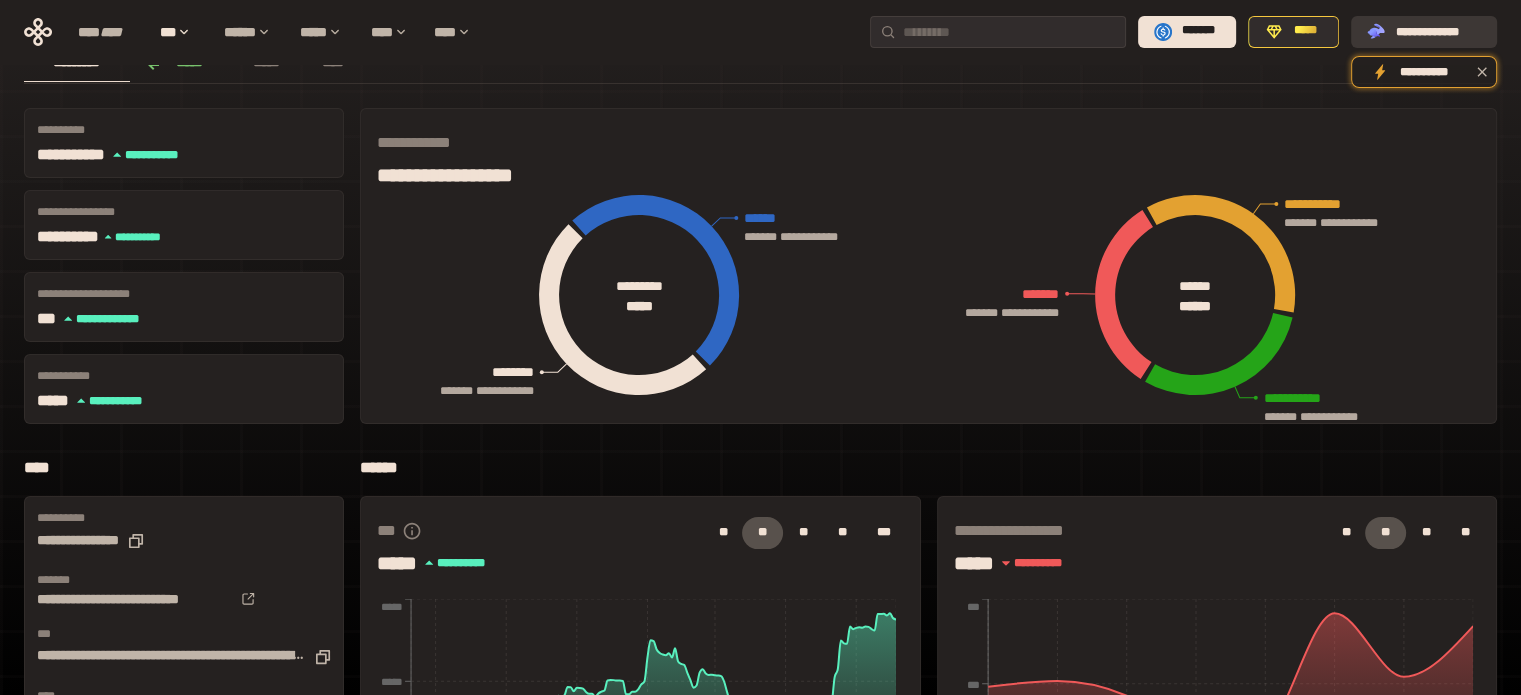 click on "**********" at bounding box center (1438, 31) 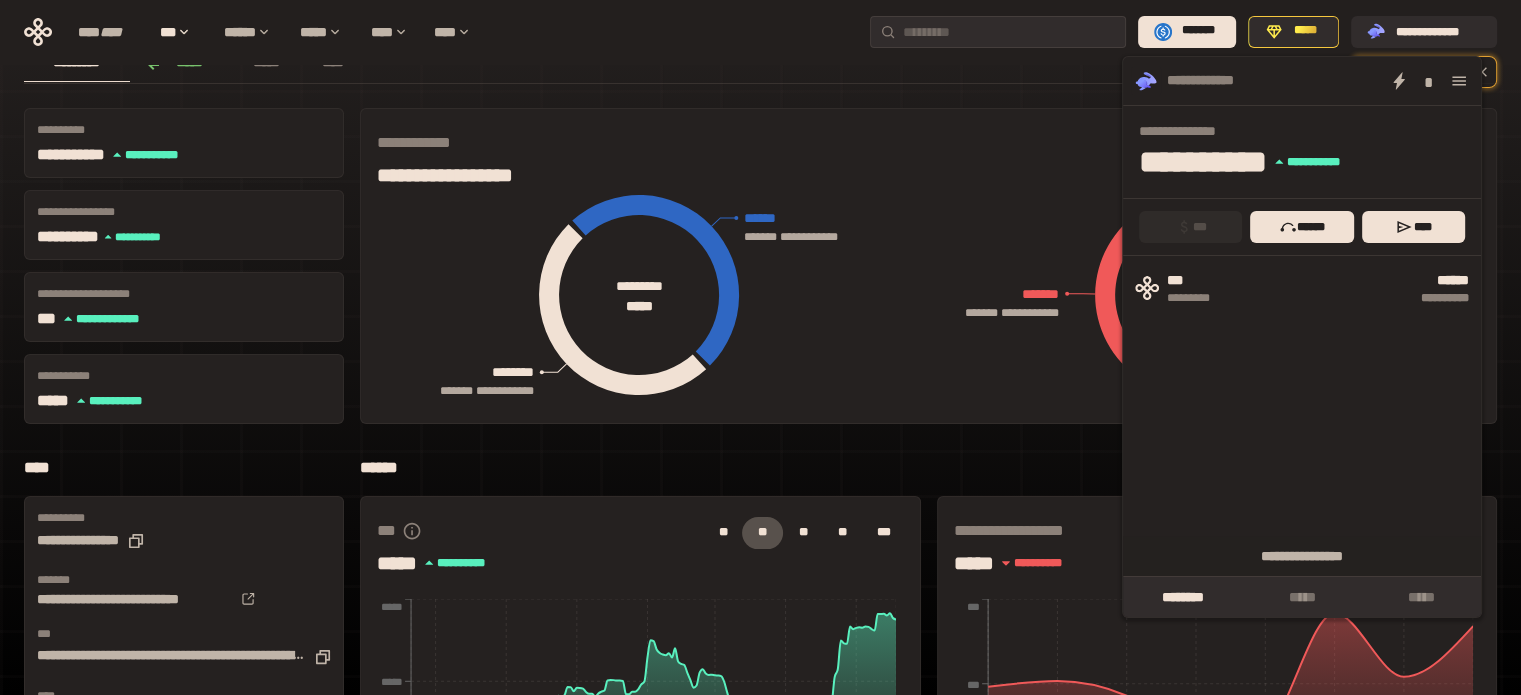 click on "**********" at bounding box center (760, 594) 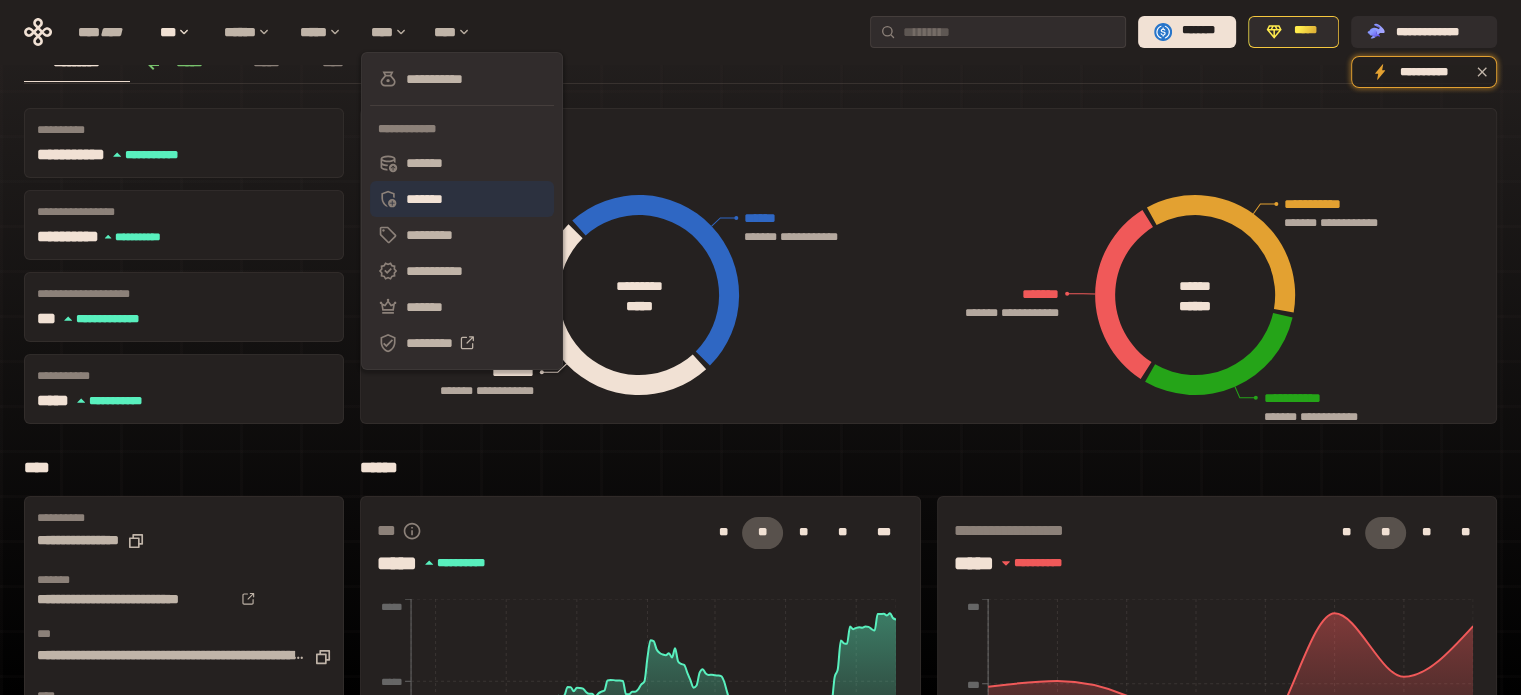 click on "*******" at bounding box center (462, 199) 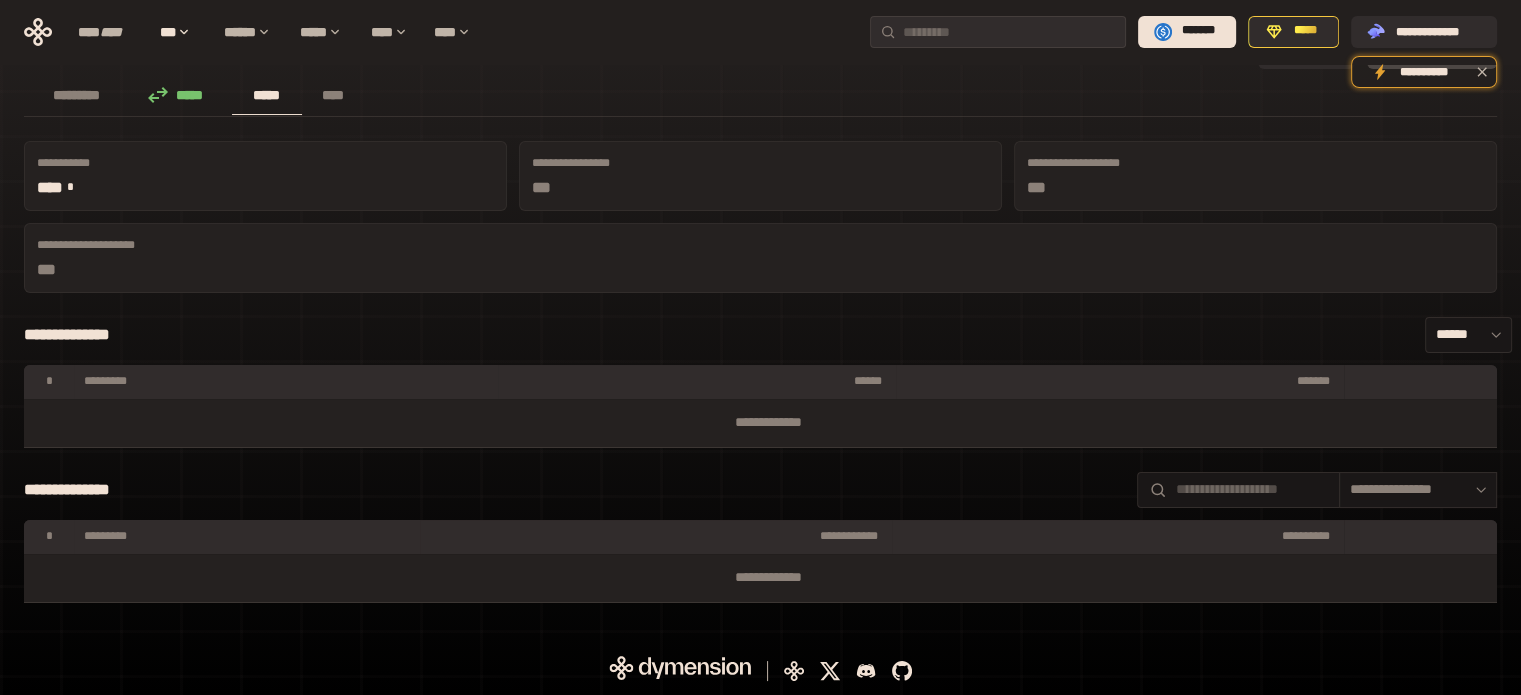 scroll, scrollTop: 0, scrollLeft: 0, axis: both 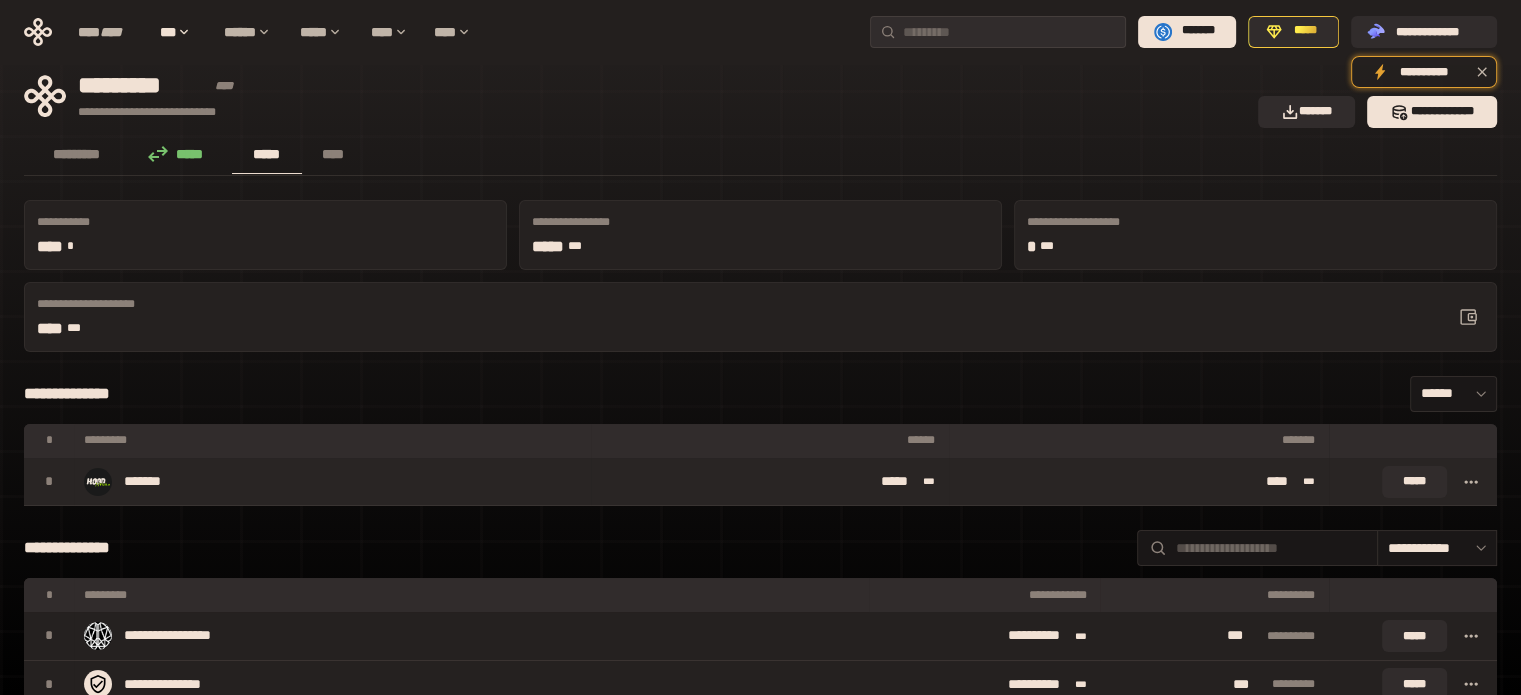 click 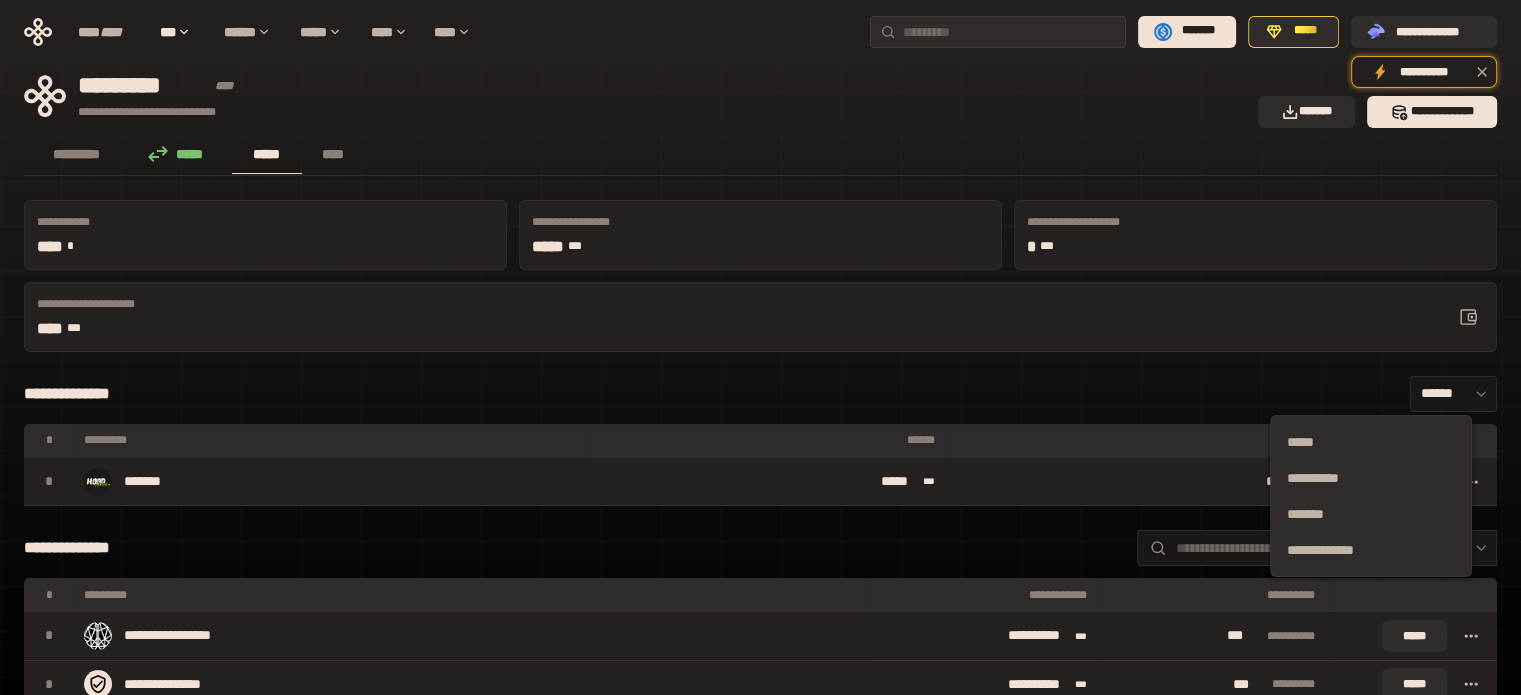 click on "**********" at bounding box center (760, 548) 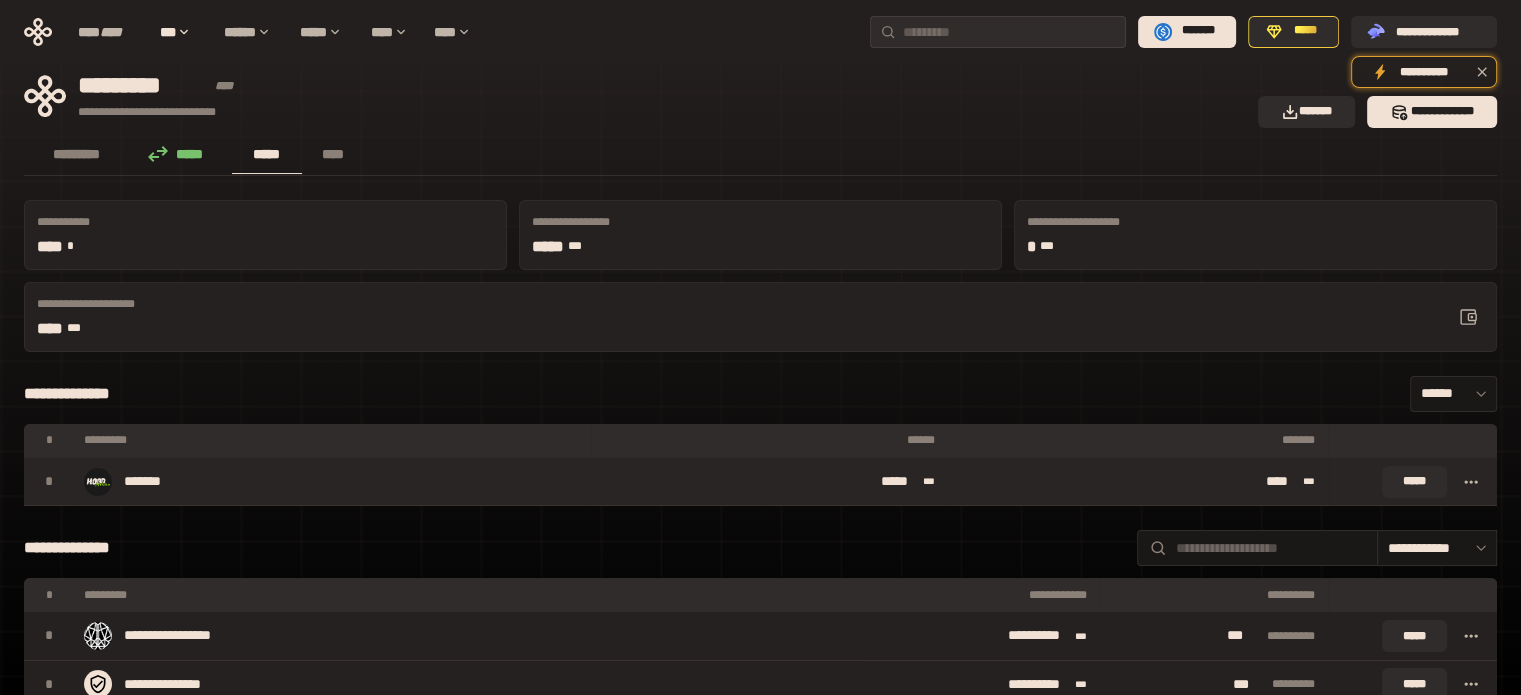 click 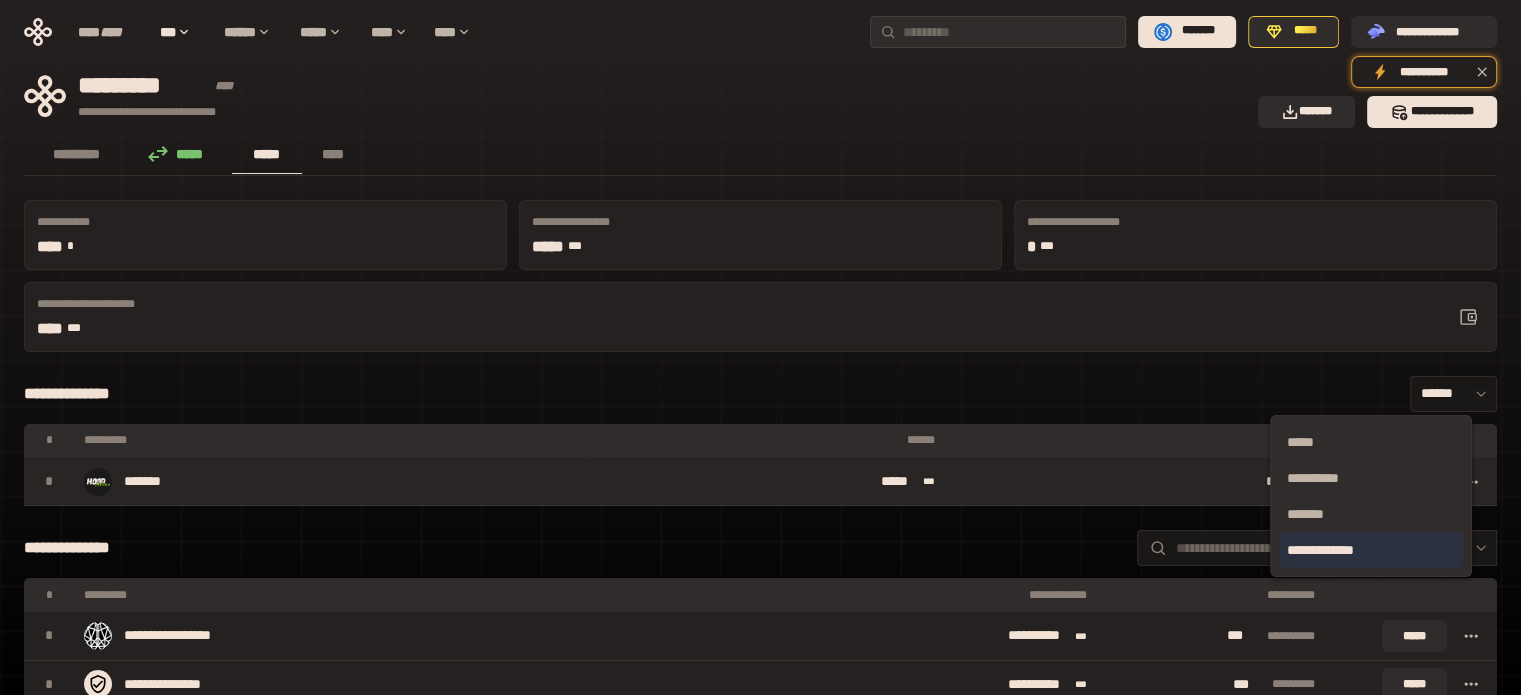click on "**********" at bounding box center [1371, 550] 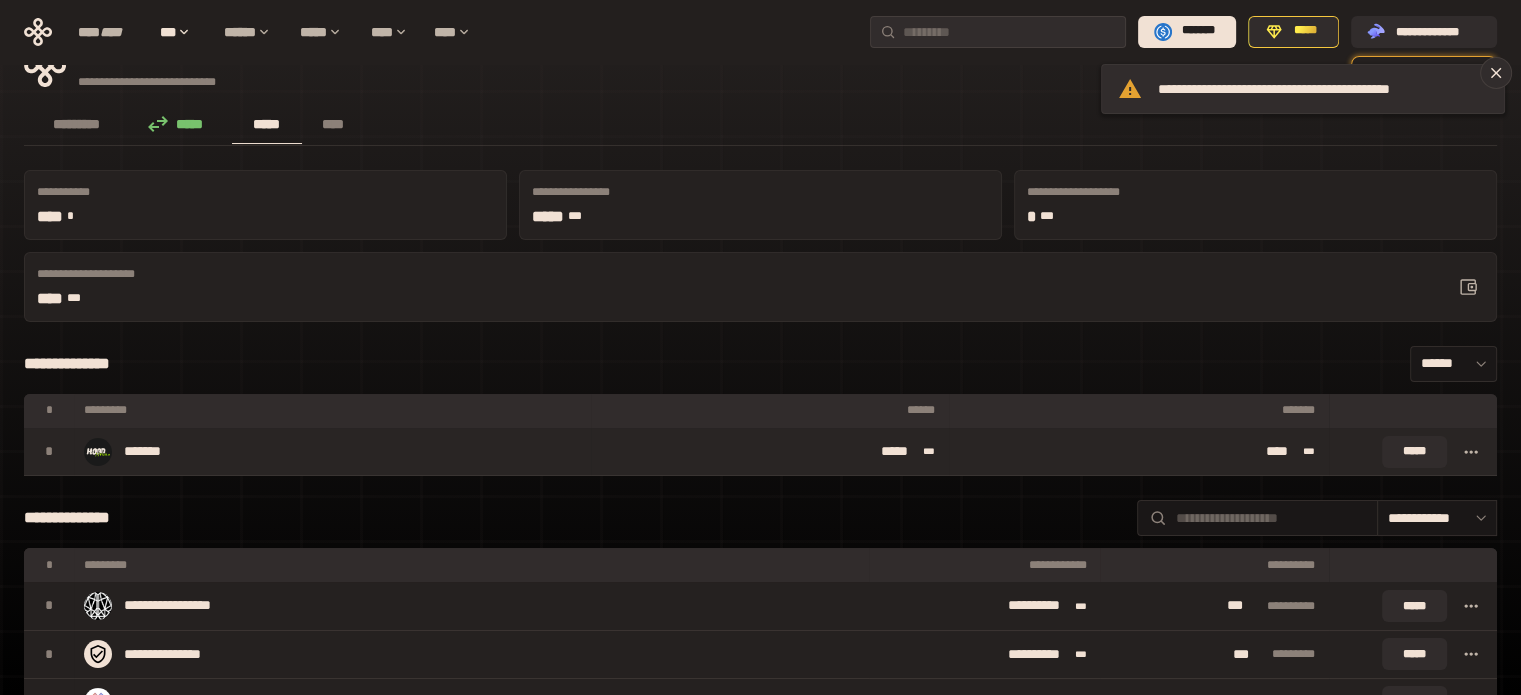 scroll, scrollTop: 0, scrollLeft: 0, axis: both 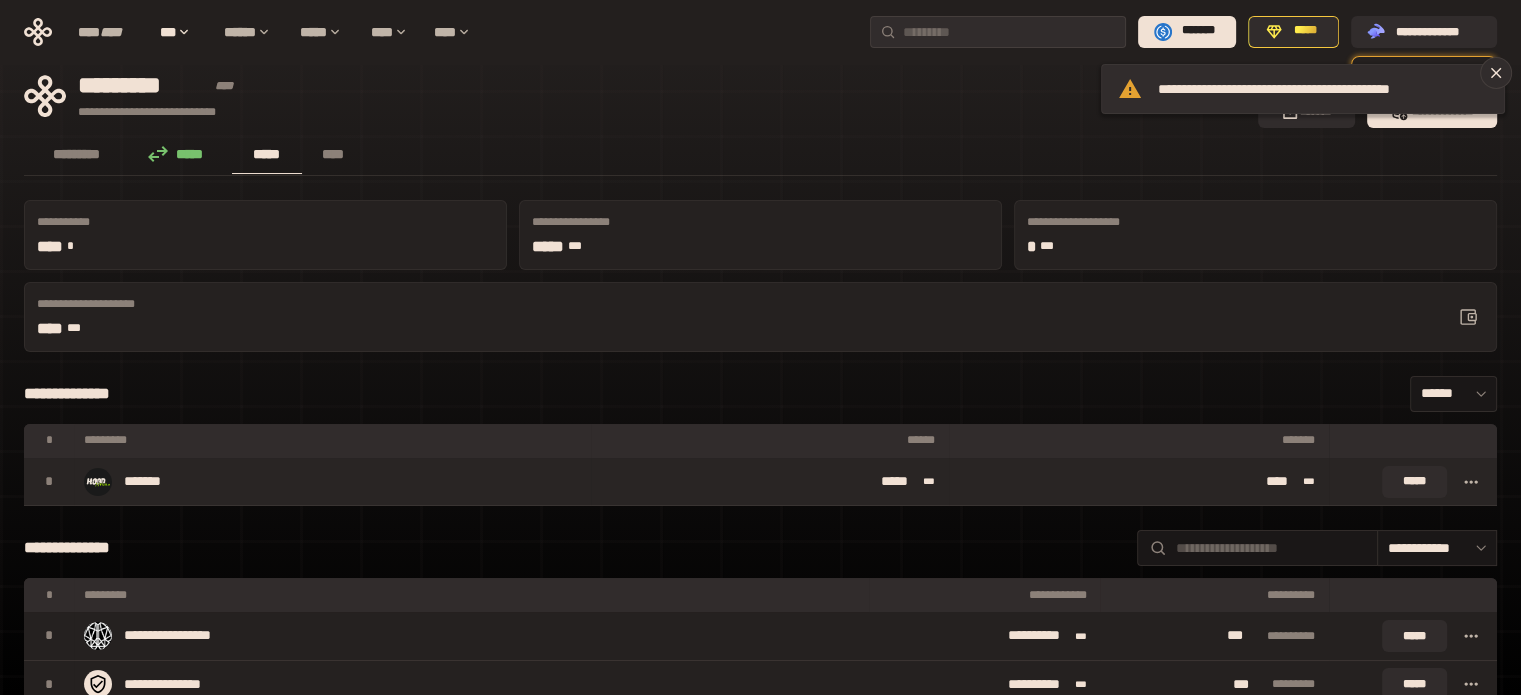 click on "*****" at bounding box center (181, 154) 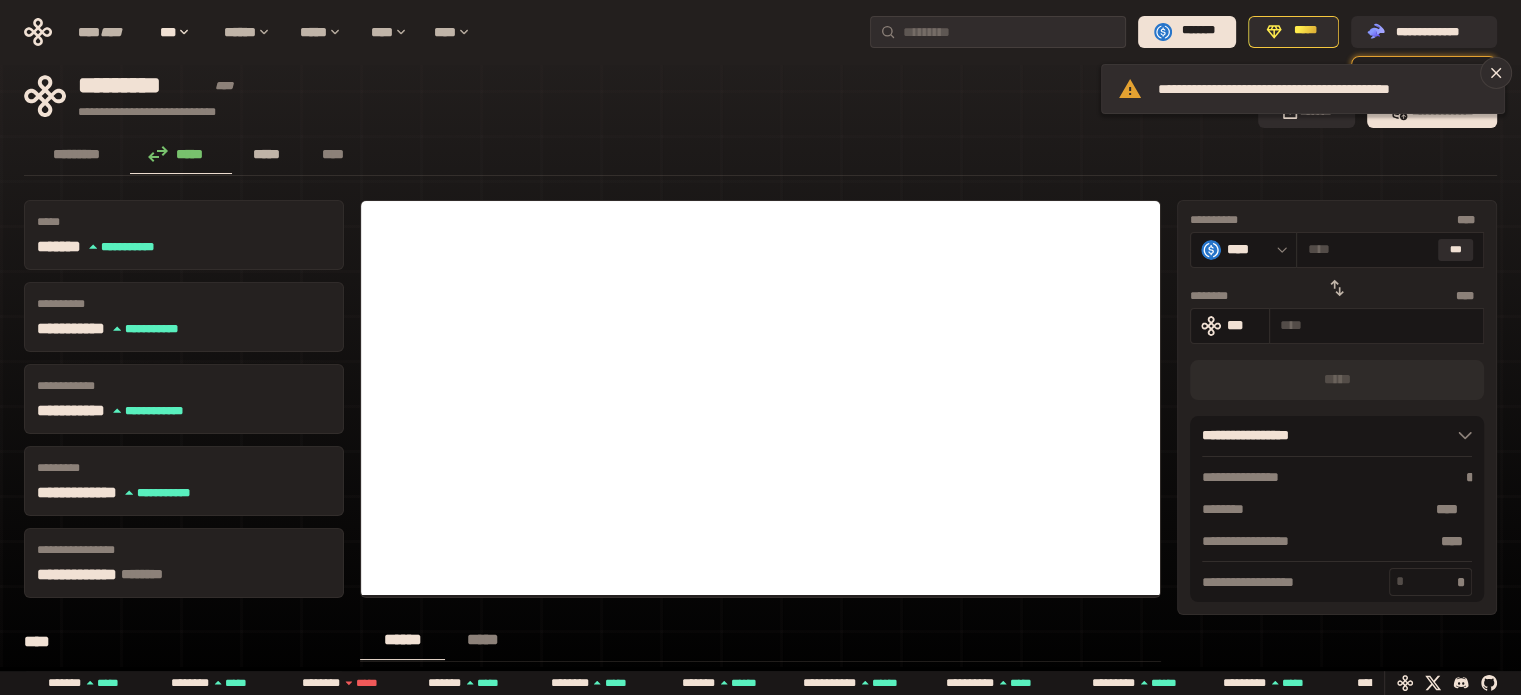 click on "*****" at bounding box center (267, 154) 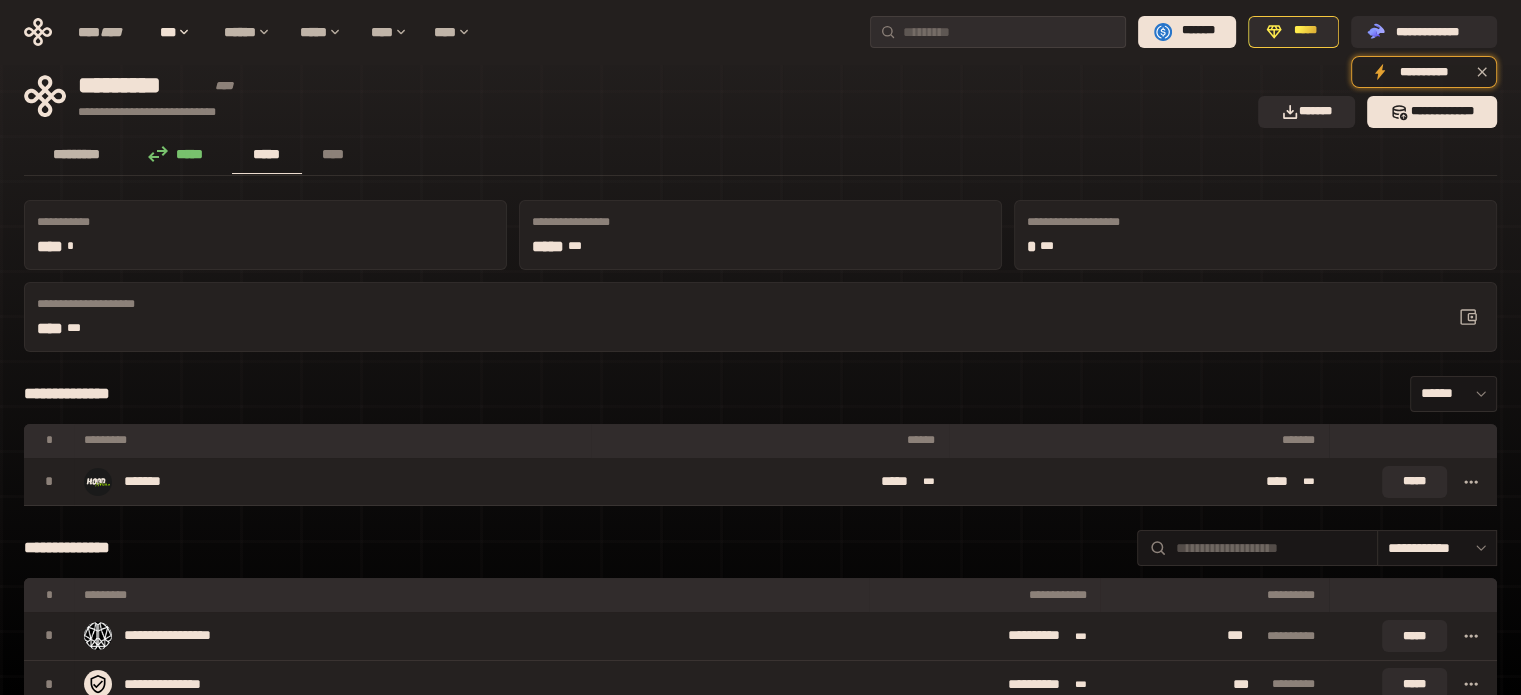 click on "*********" at bounding box center [77, 154] 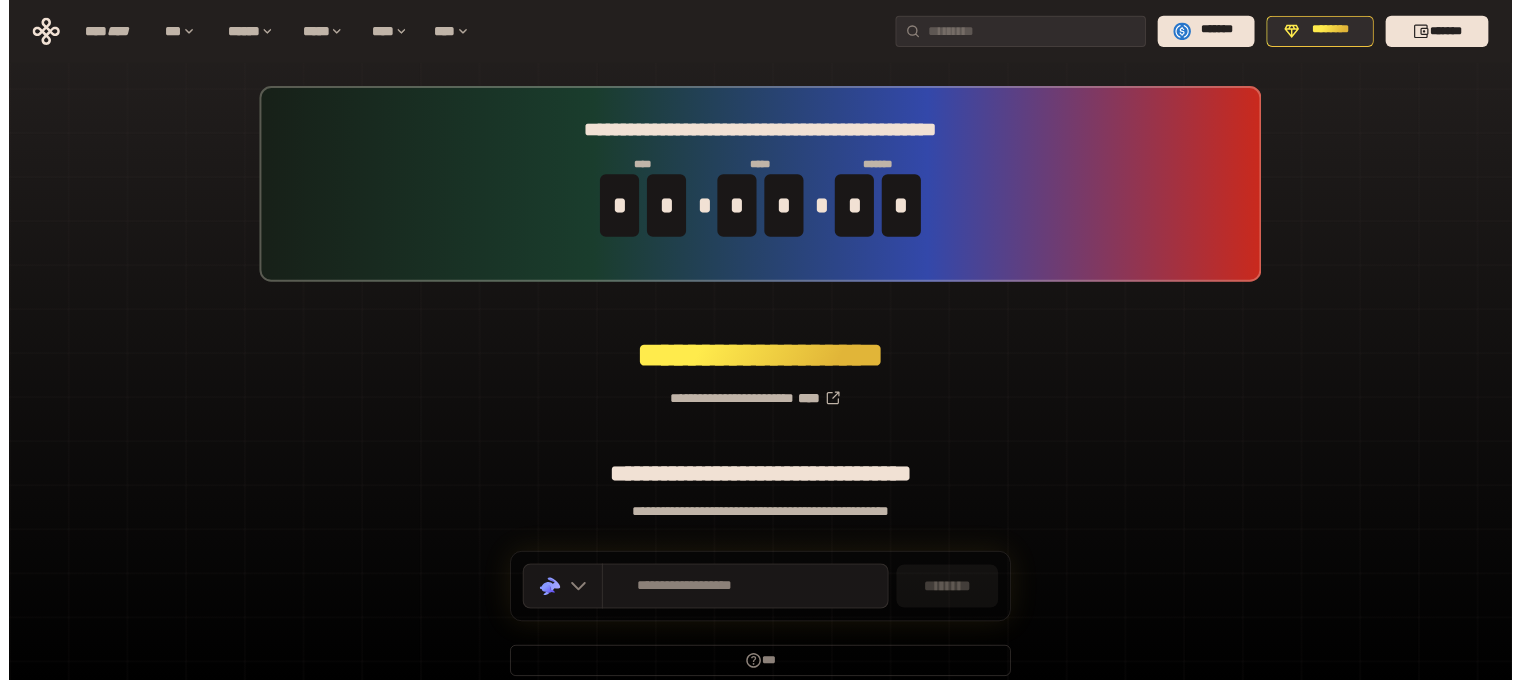 scroll, scrollTop: 0, scrollLeft: 0, axis: both 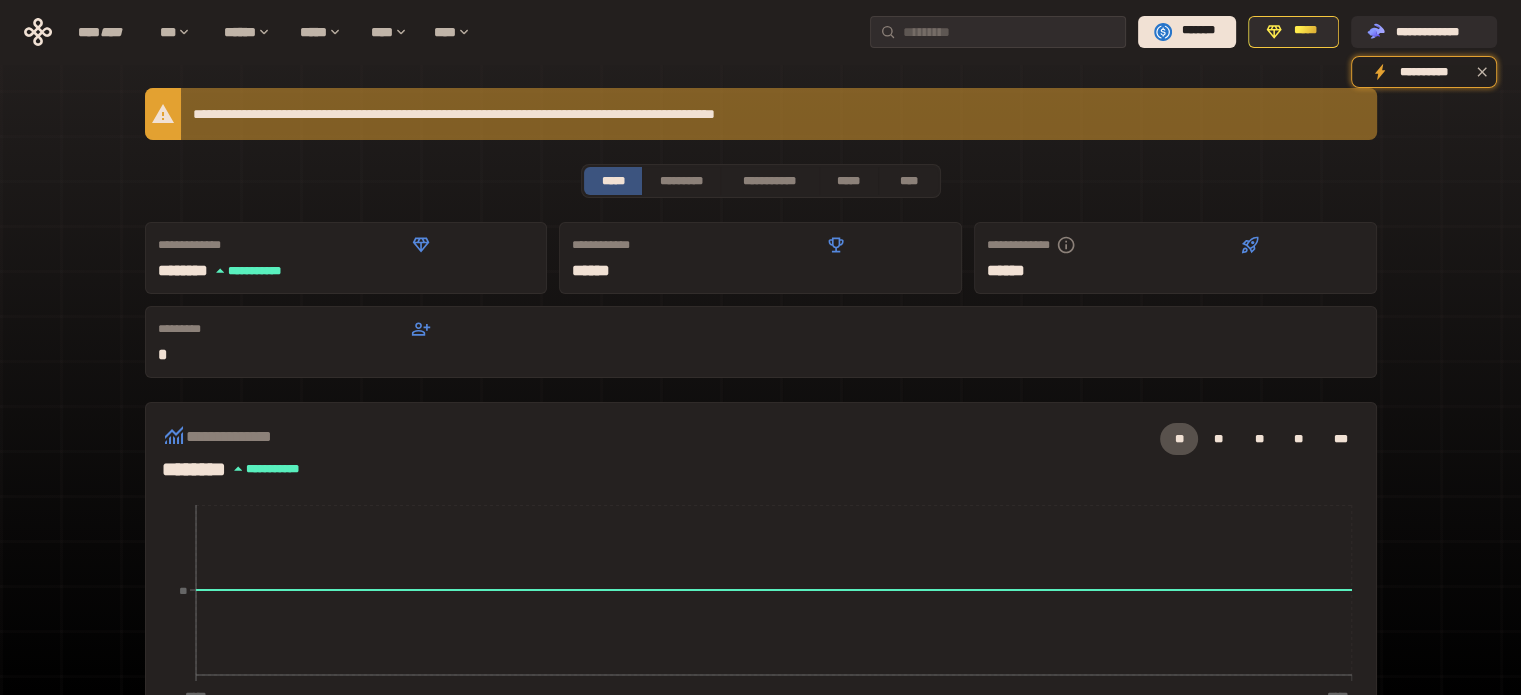 click on "**********" at bounding box center (761, 114) 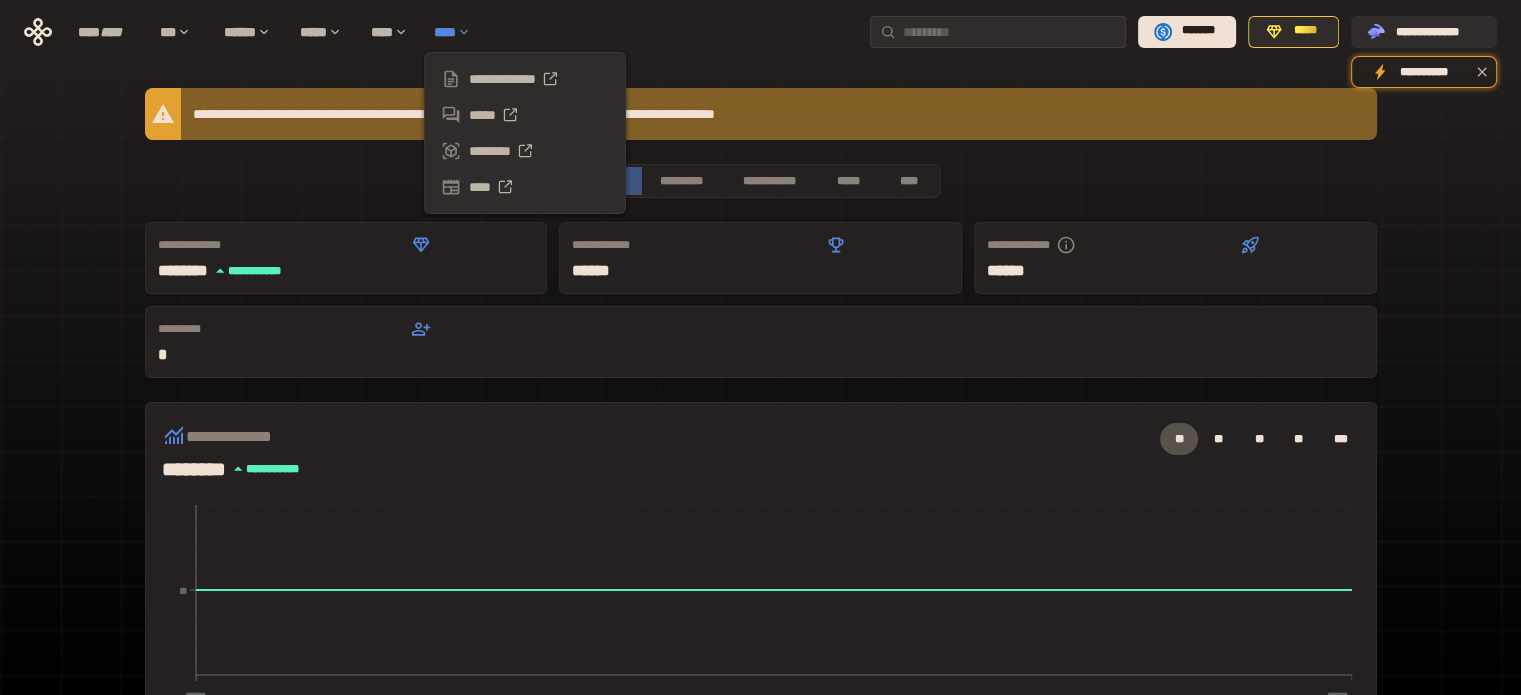 click on "****" at bounding box center (457, 32) 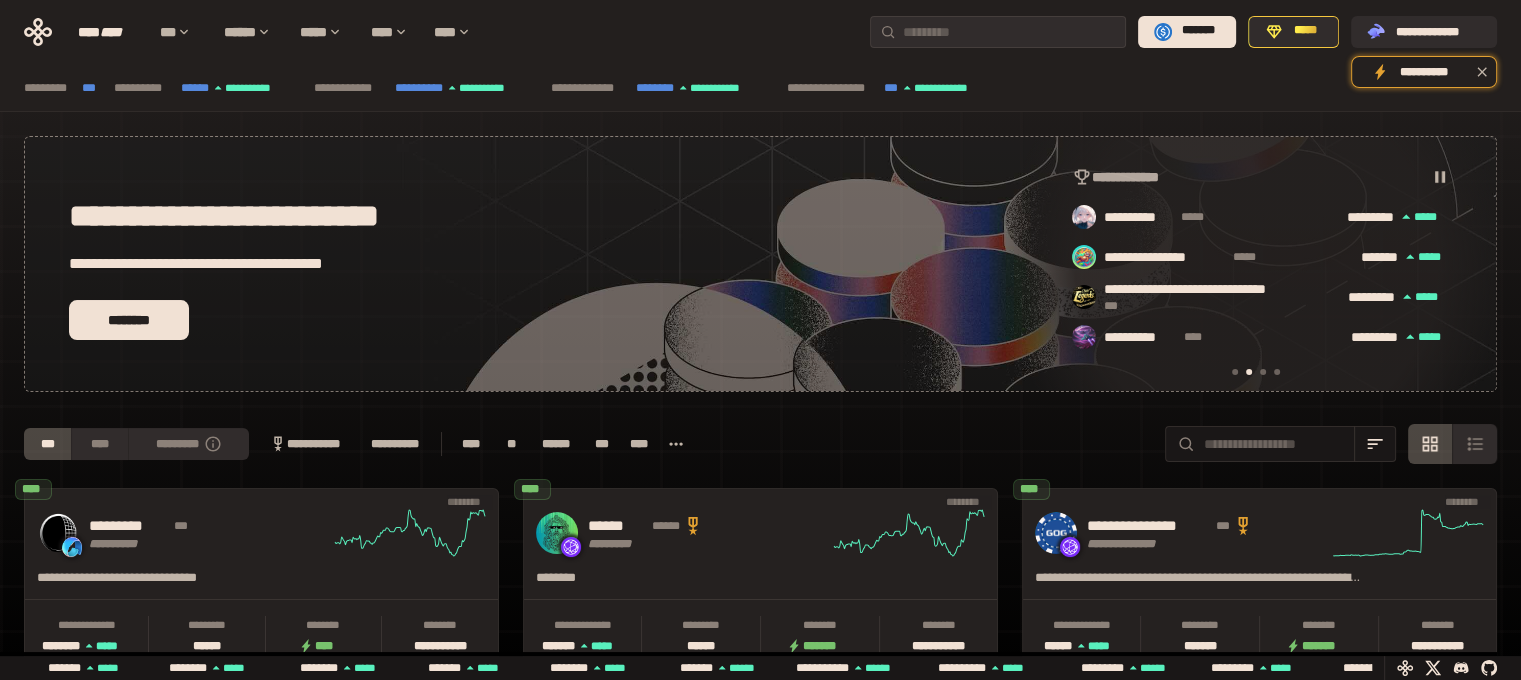 scroll, scrollTop: 0, scrollLeft: 436, axis: horizontal 